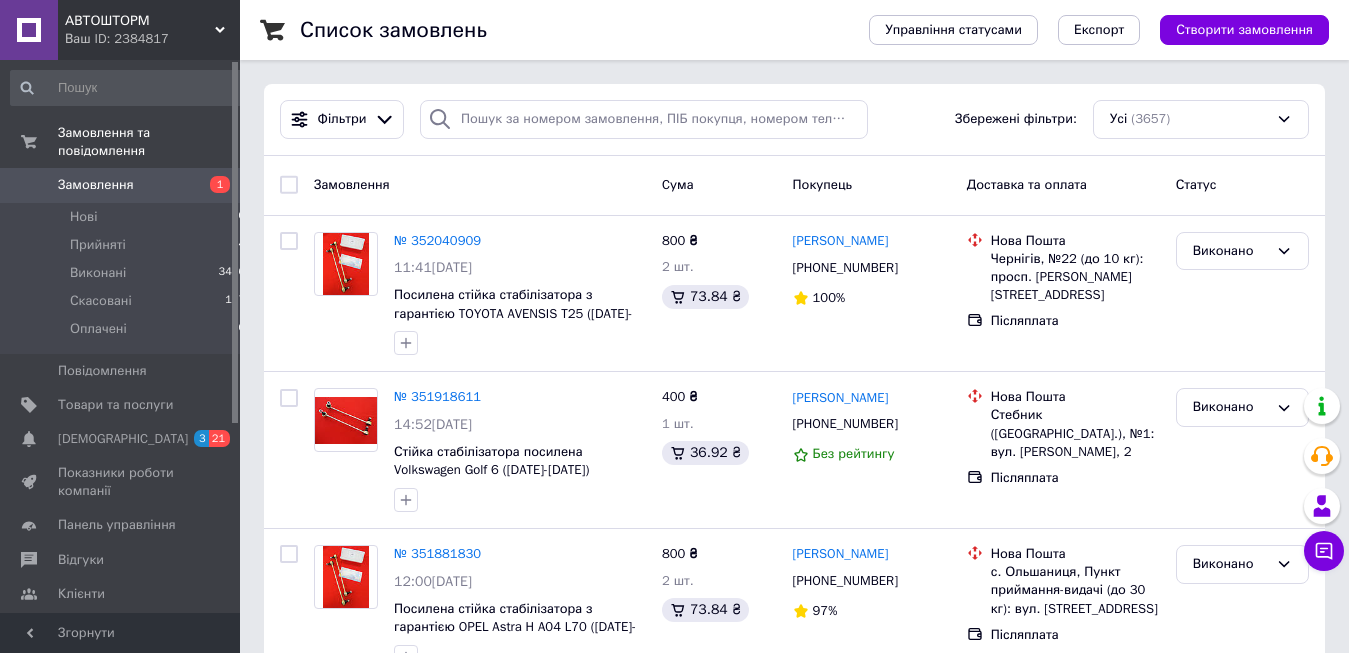 click on "Замовлення" at bounding box center [96, 185] 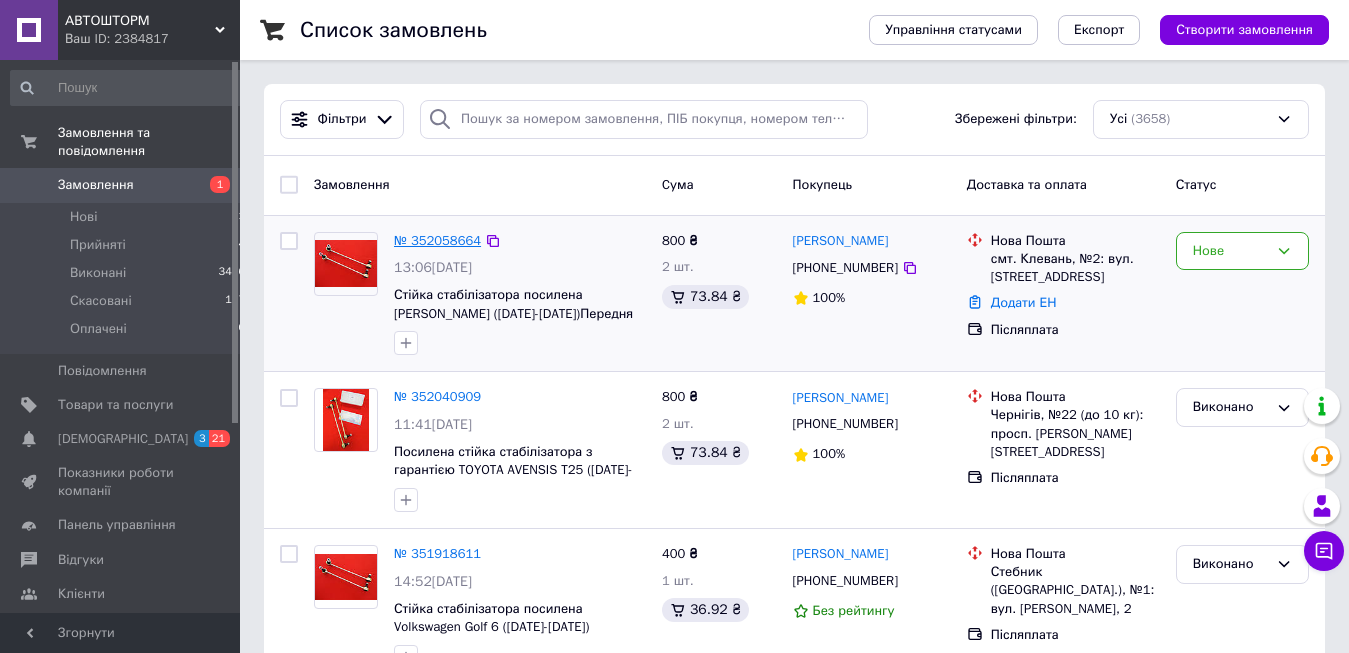 click on "№ 352058664" at bounding box center [437, 240] 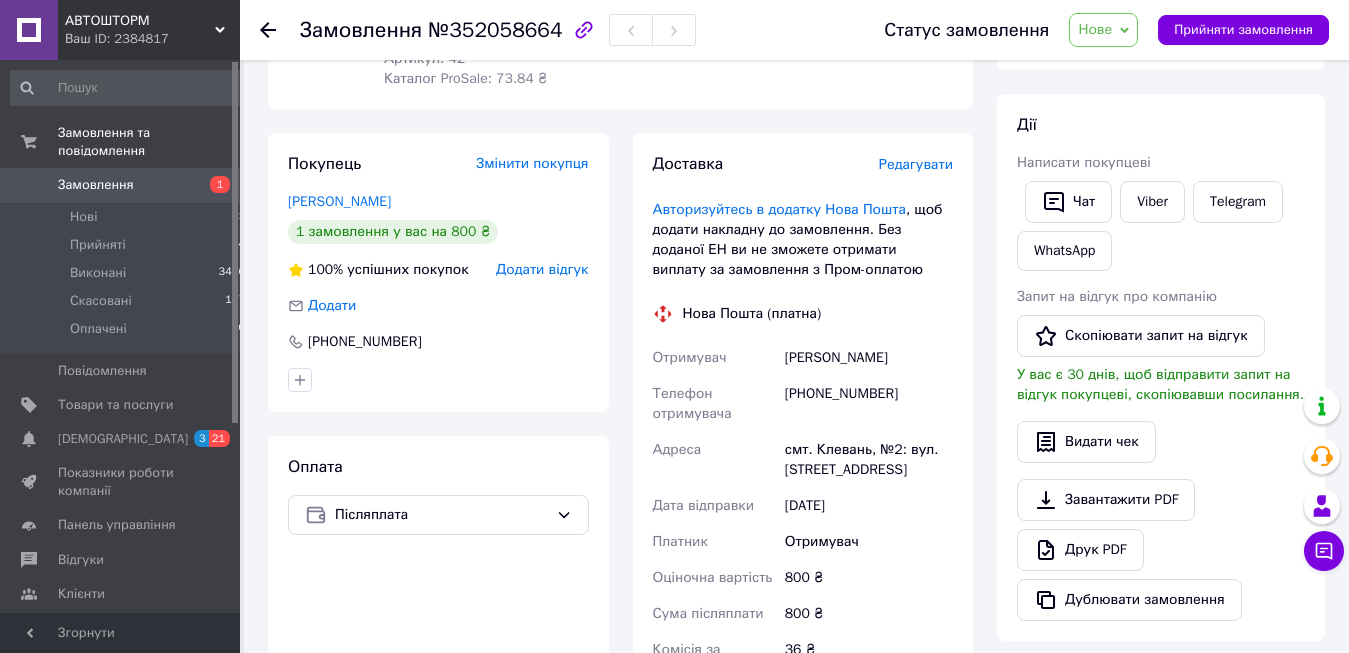 scroll, scrollTop: 102, scrollLeft: 0, axis: vertical 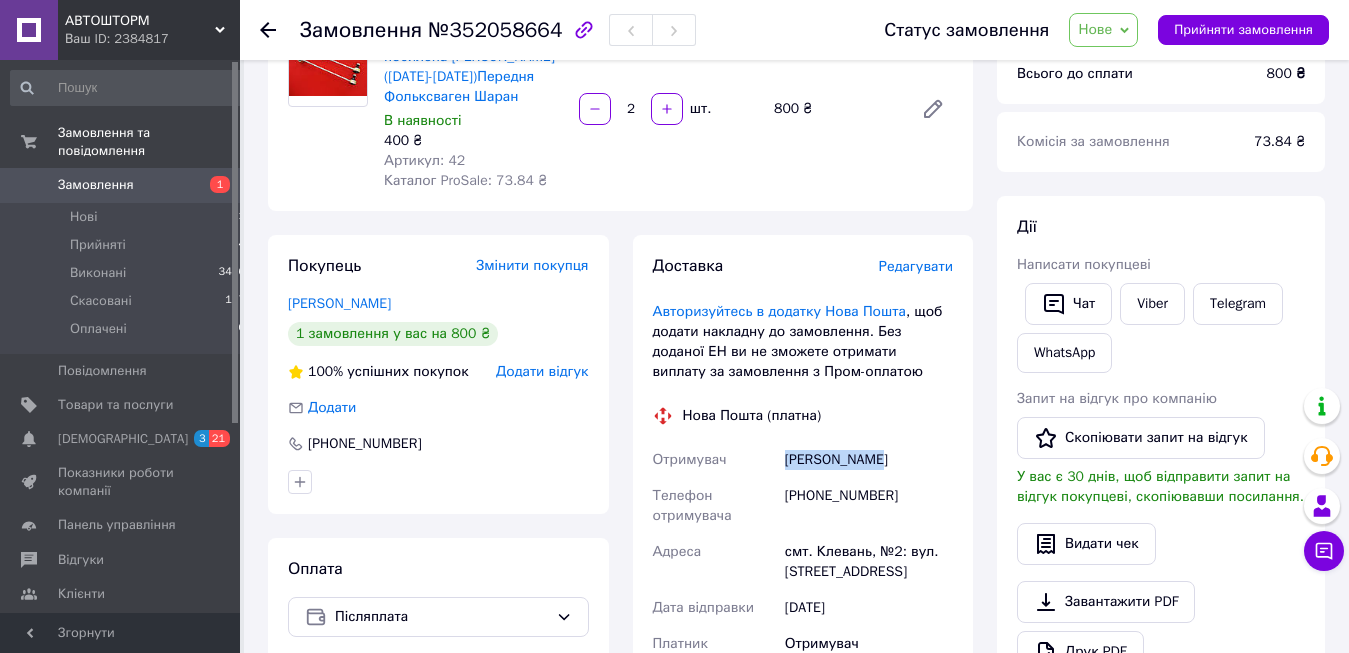 drag, startPoint x: 785, startPoint y: 460, endPoint x: 875, endPoint y: 458, distance: 90.02222 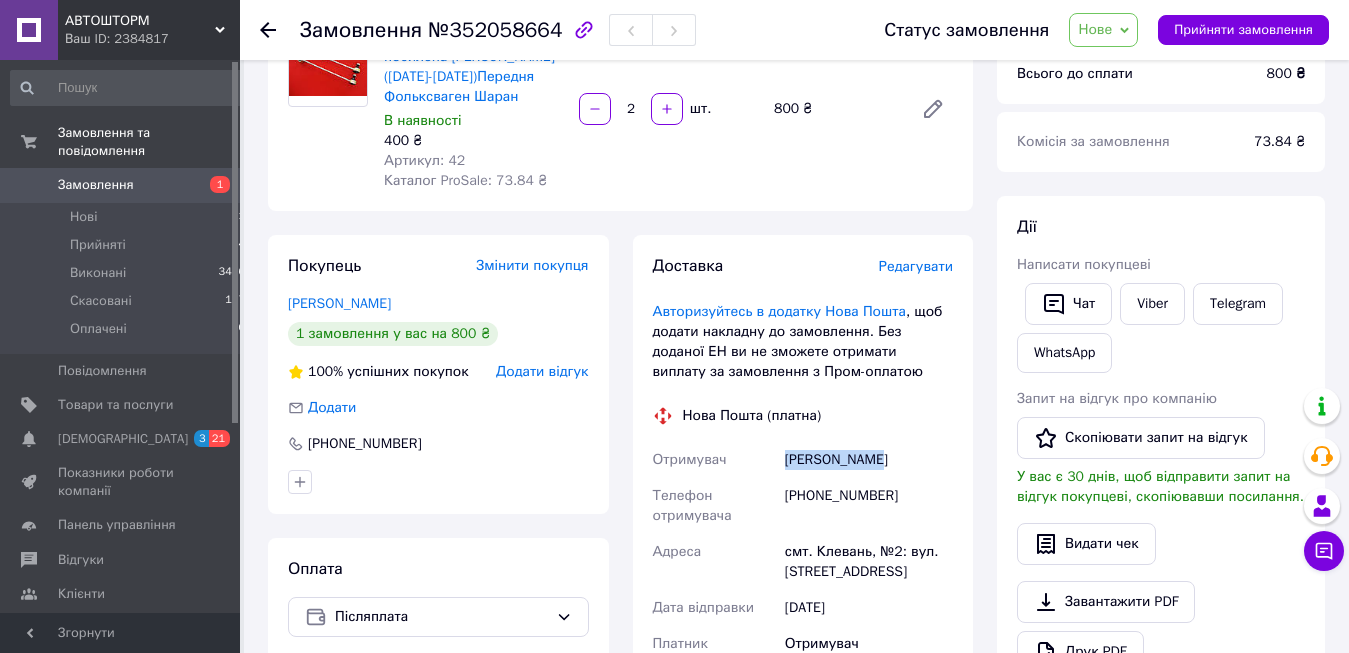 copy on "Ципан Виктор" 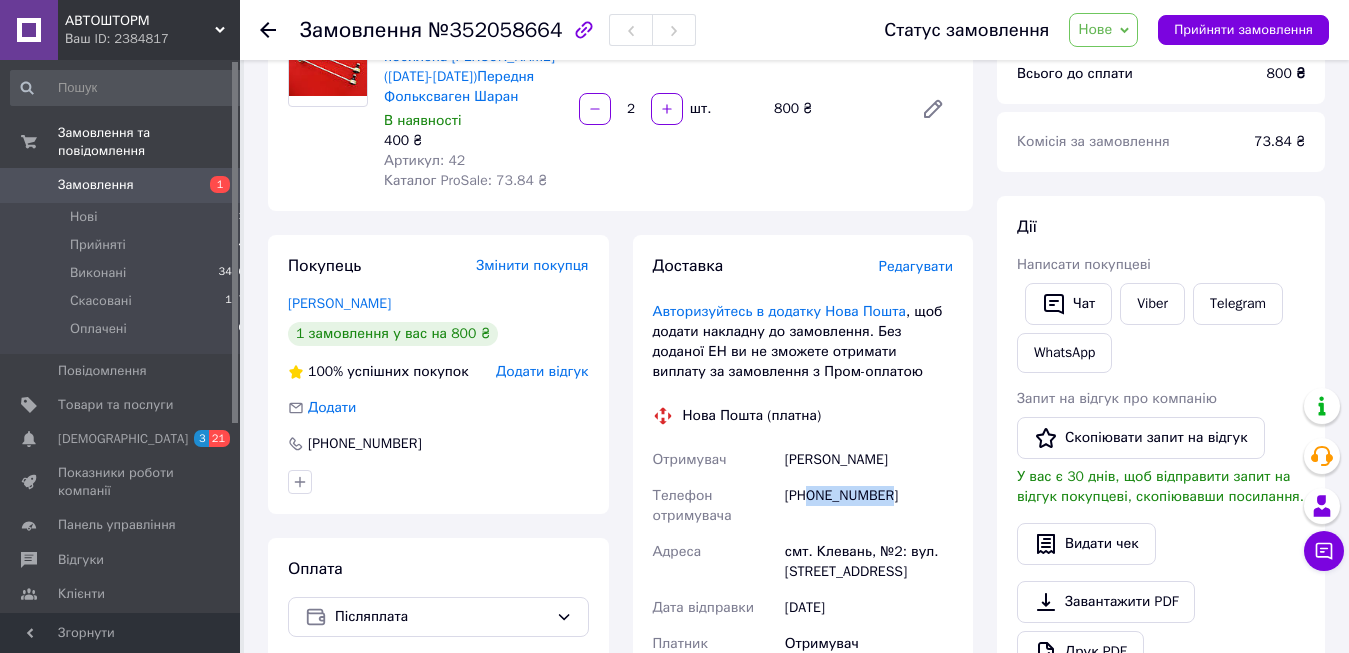 drag, startPoint x: 810, startPoint y: 500, endPoint x: 876, endPoint y: 497, distance: 66.068146 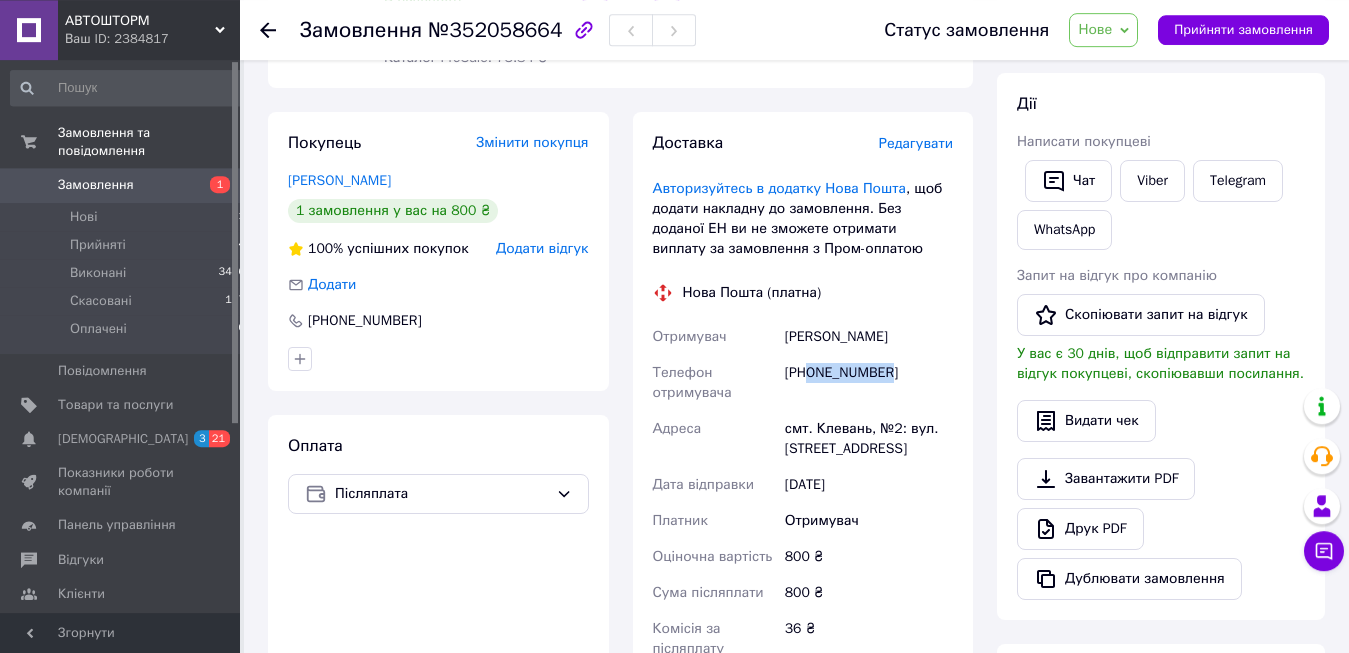 scroll, scrollTop: 612, scrollLeft: 0, axis: vertical 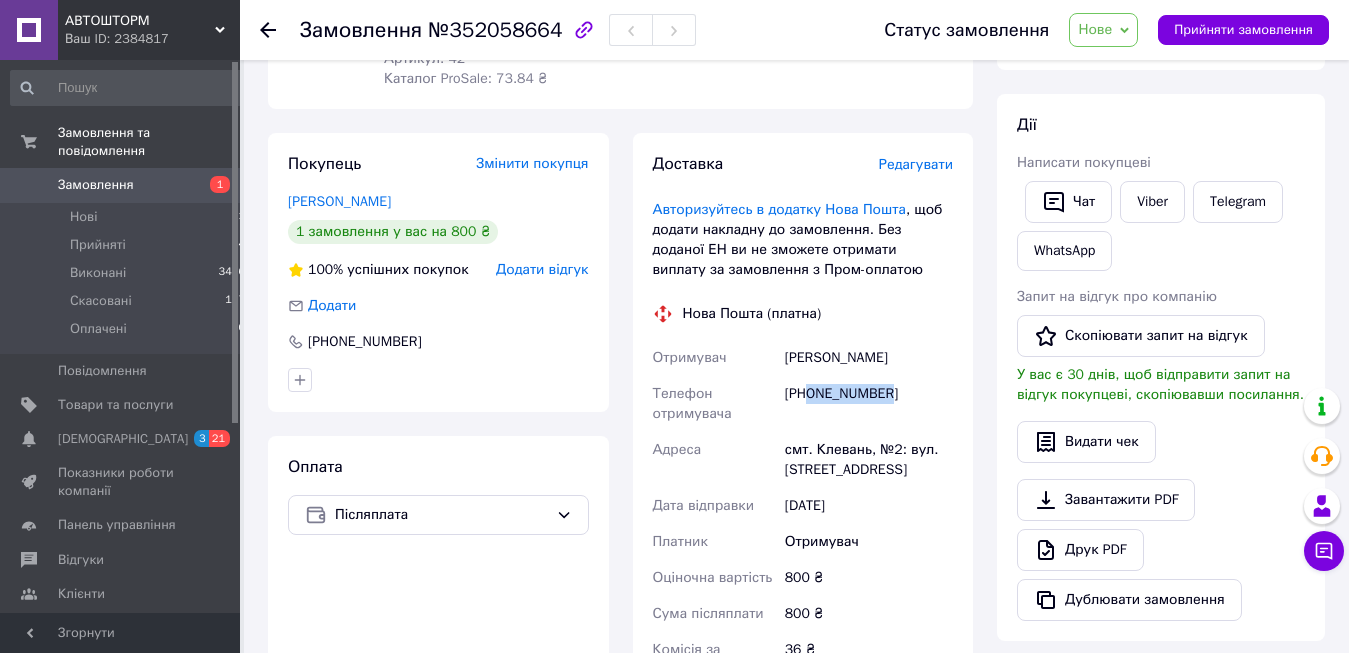 click on "Нове" at bounding box center (1095, 29) 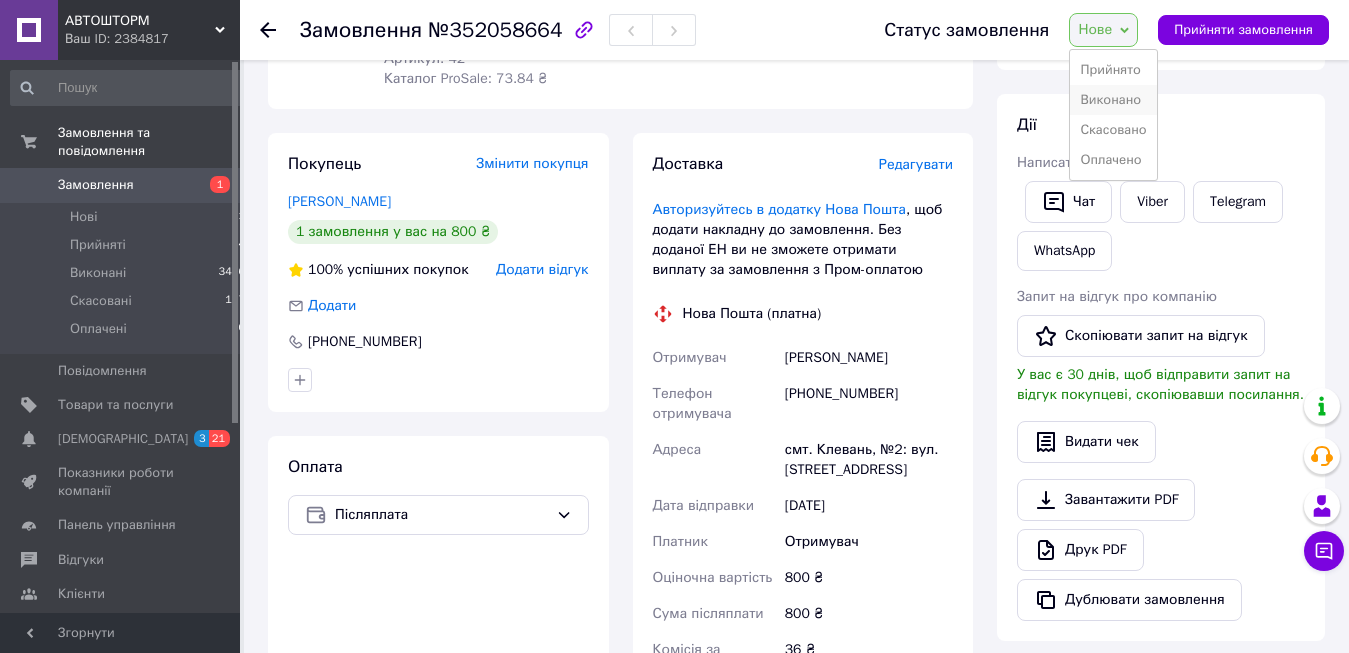 click on "Виконано" at bounding box center (1113, 100) 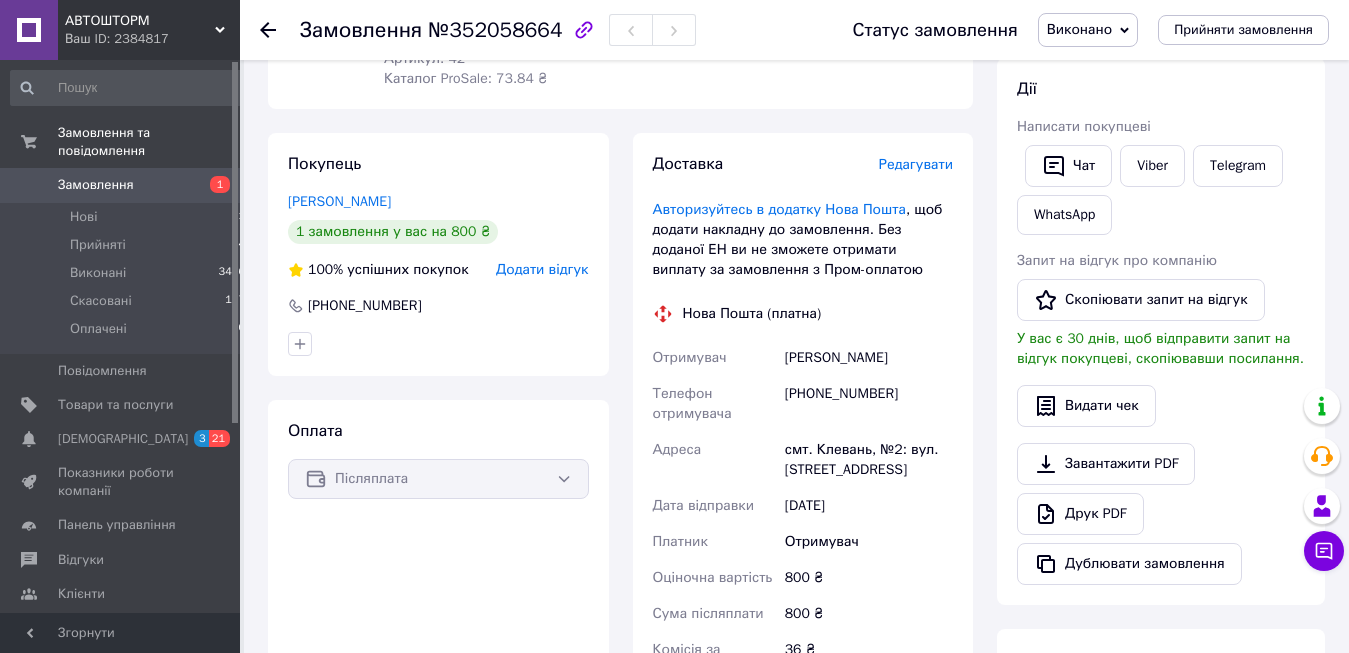 click on "1" at bounding box center (212, 185) 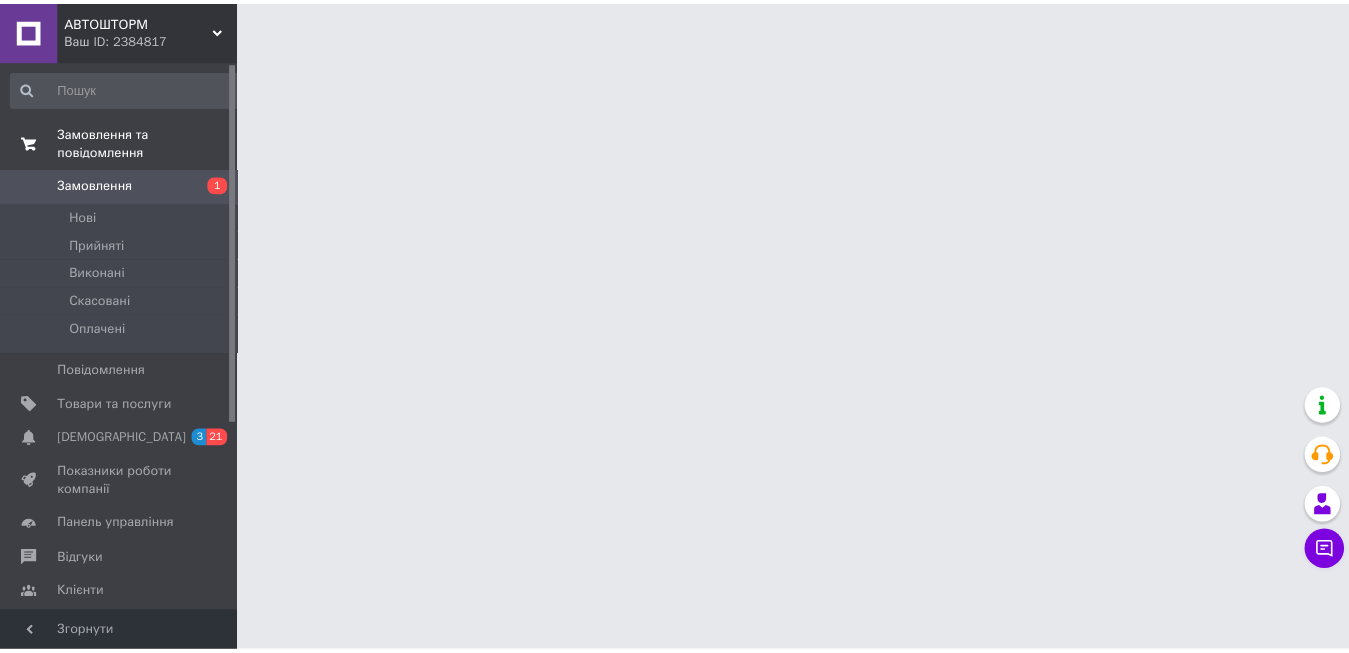scroll, scrollTop: 0, scrollLeft: 0, axis: both 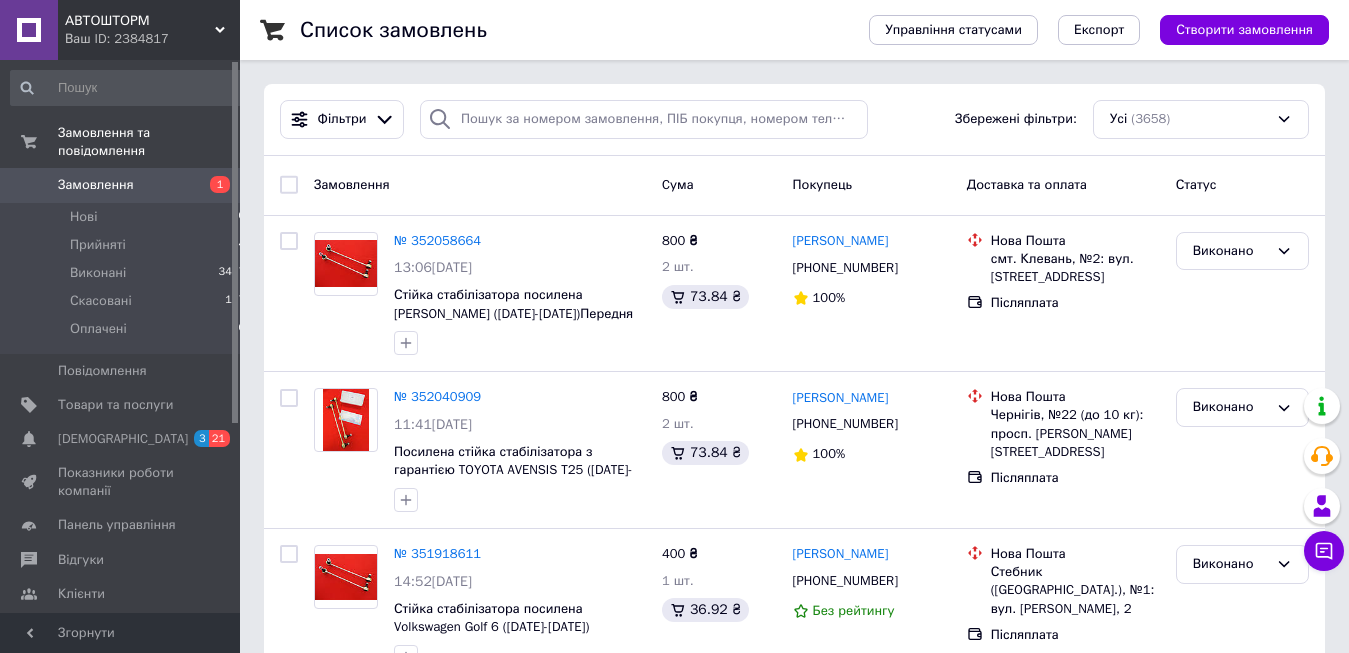 click on "Замовлення" at bounding box center [96, 185] 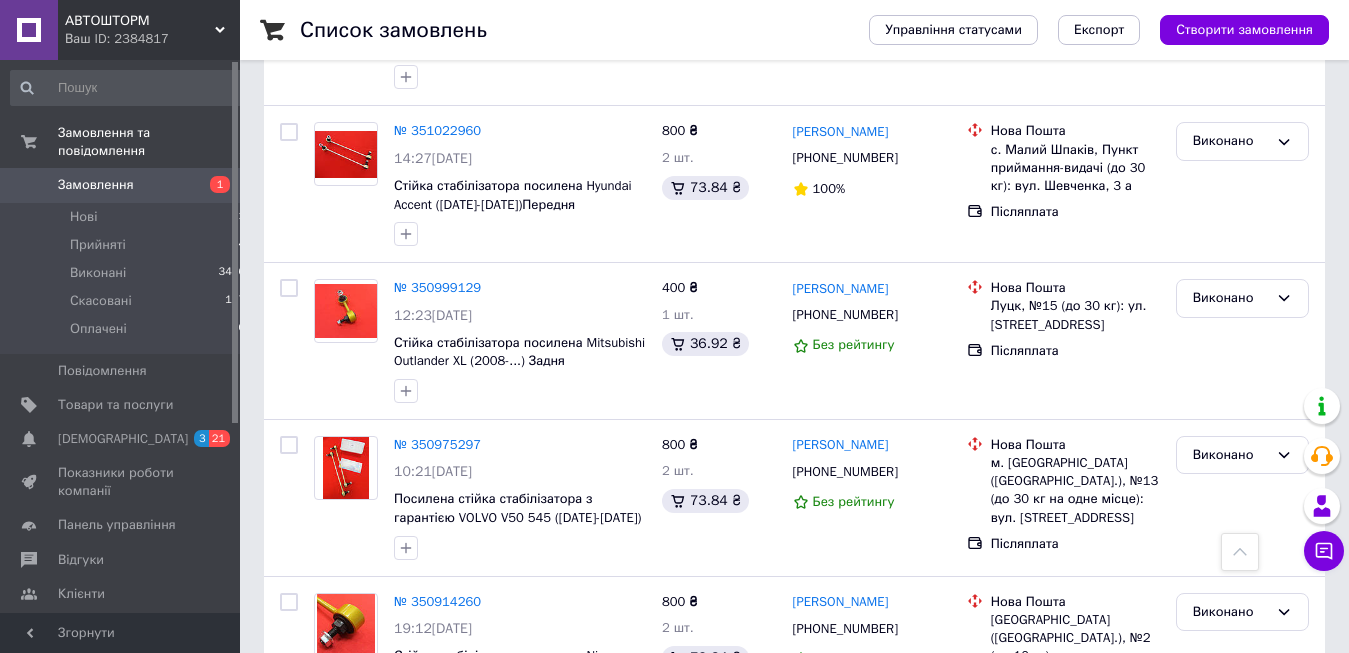 scroll, scrollTop: 2885, scrollLeft: 0, axis: vertical 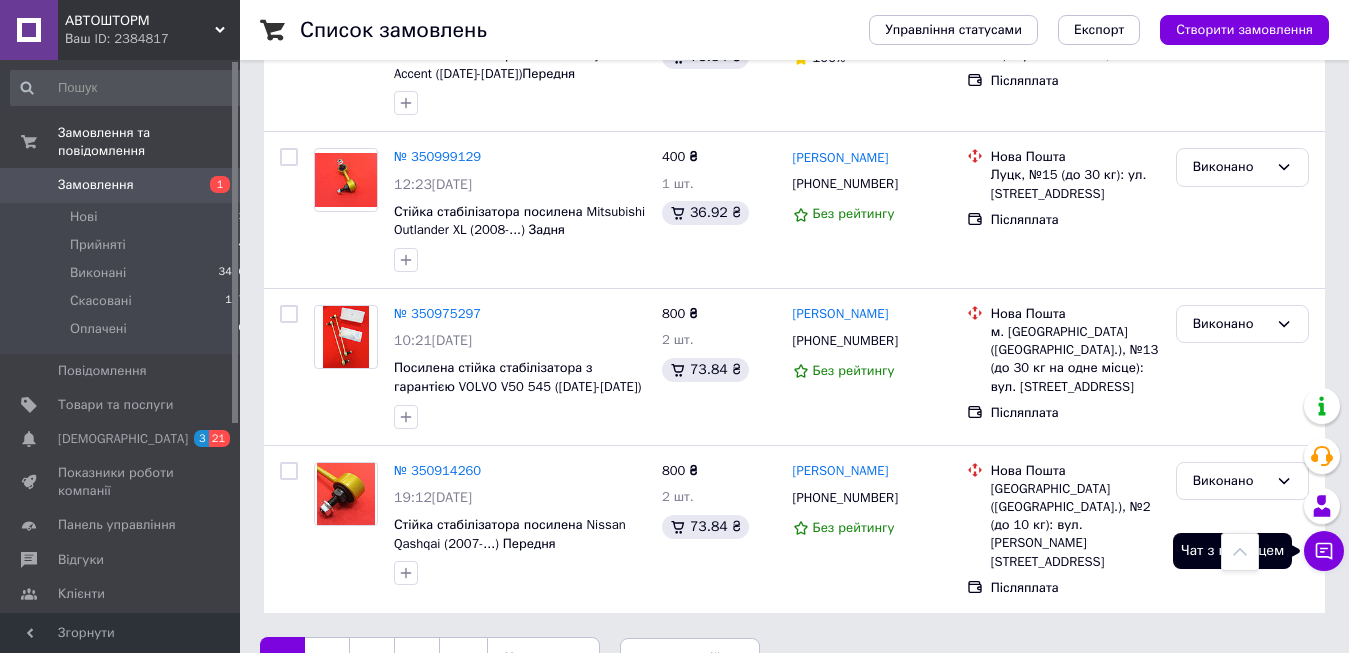 click 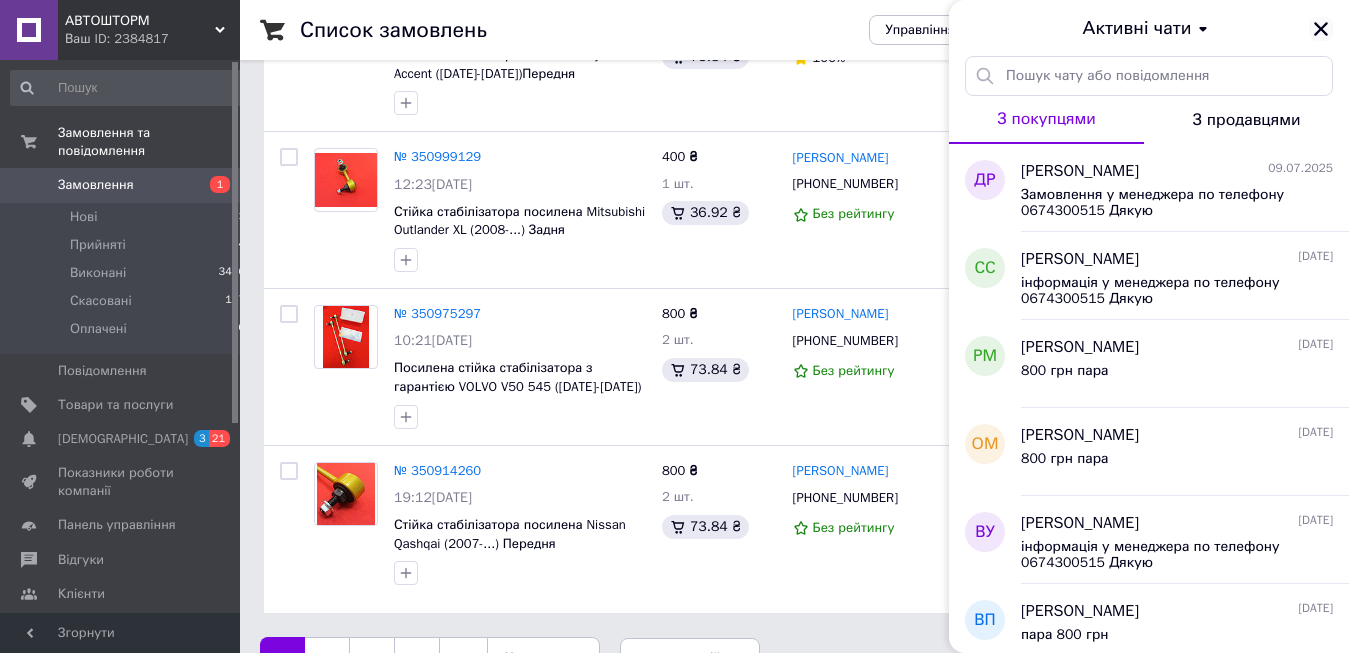 click 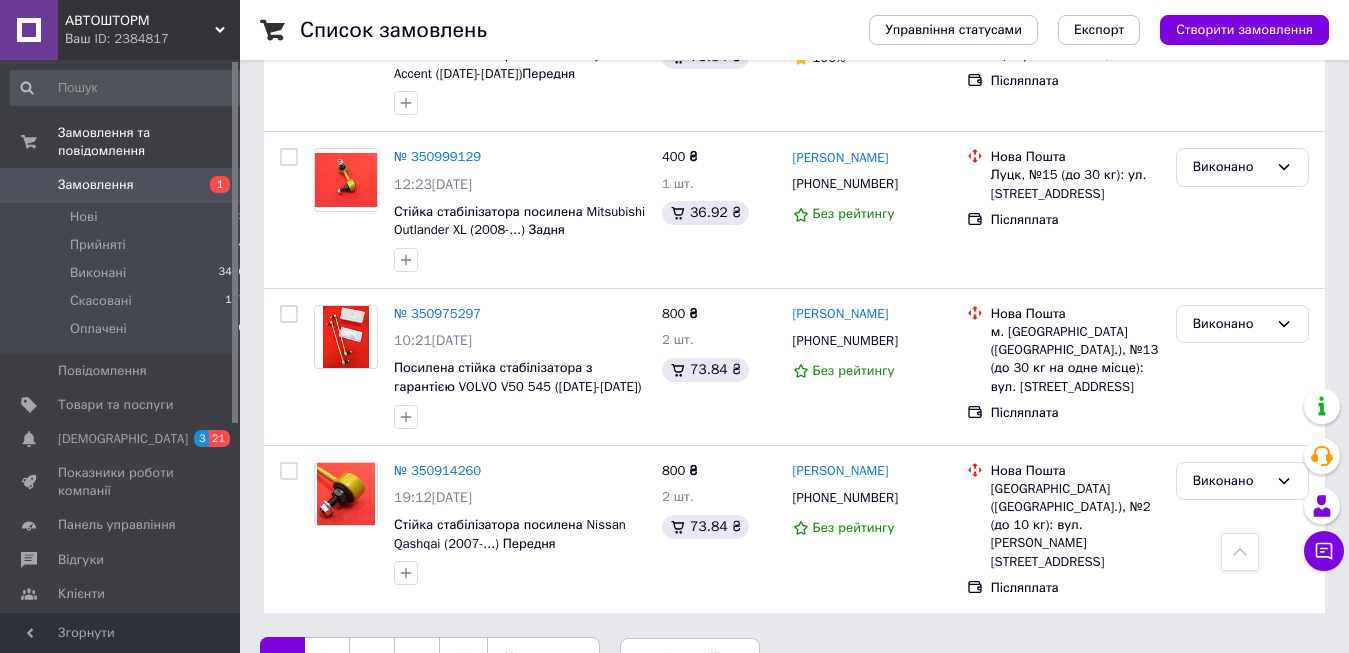 click on "Замовлення 1" at bounding box center (128, 185) 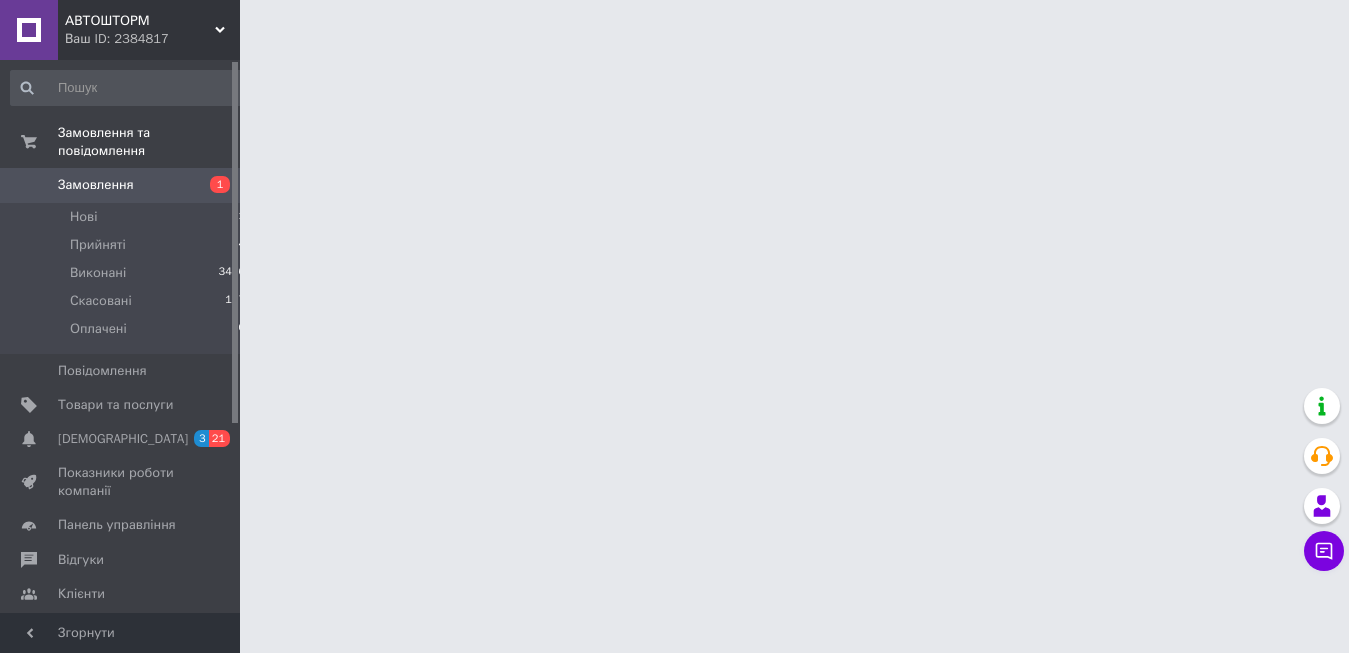 scroll, scrollTop: 0, scrollLeft: 0, axis: both 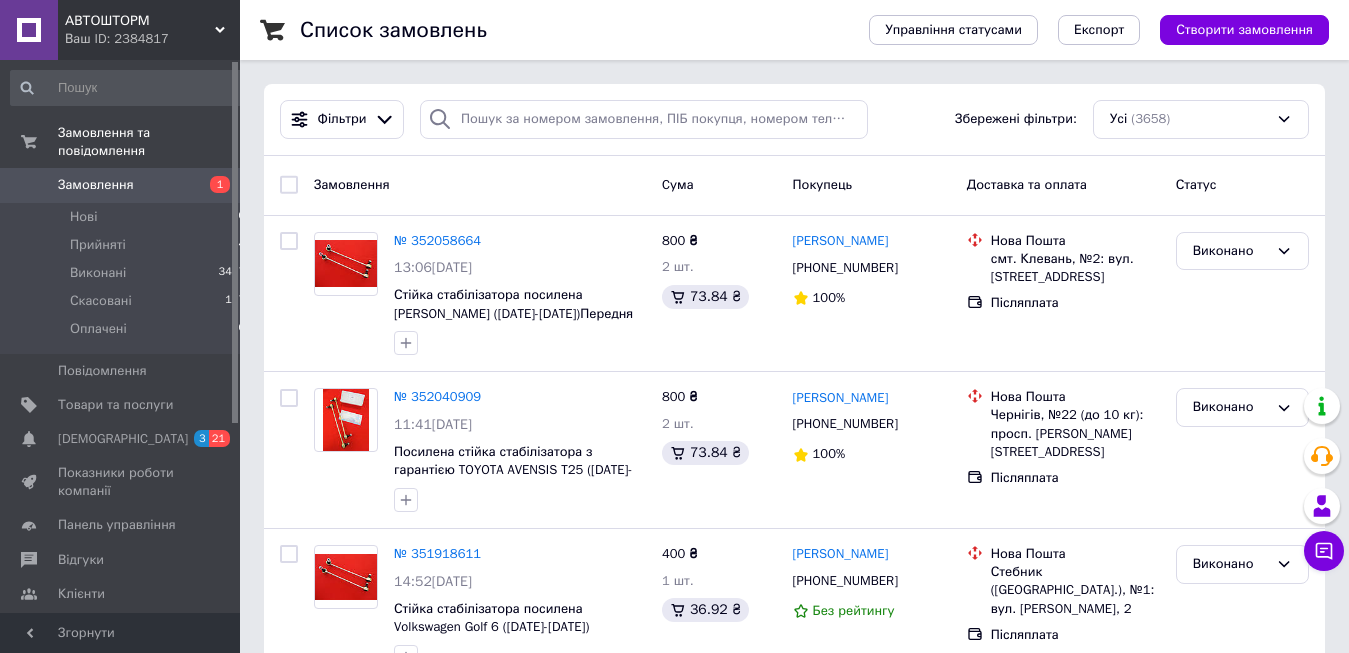 click on "1" at bounding box center [212, 185] 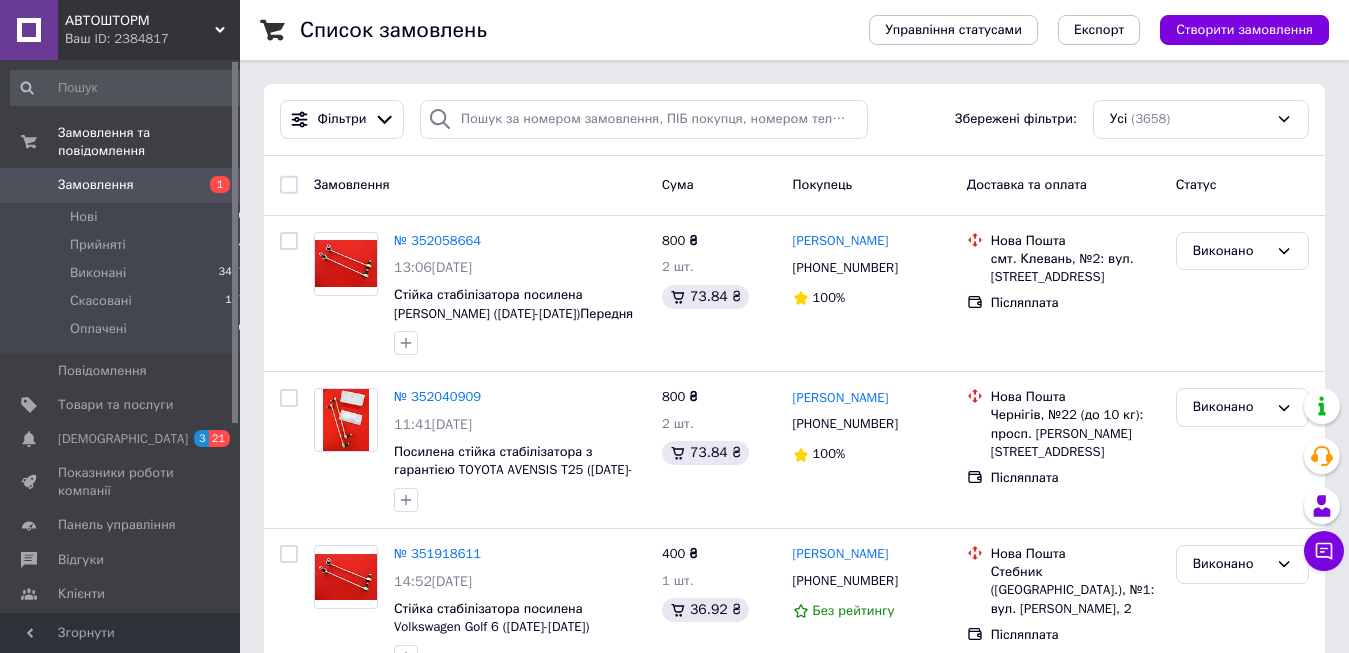 click on "Замовлення" at bounding box center (96, 185) 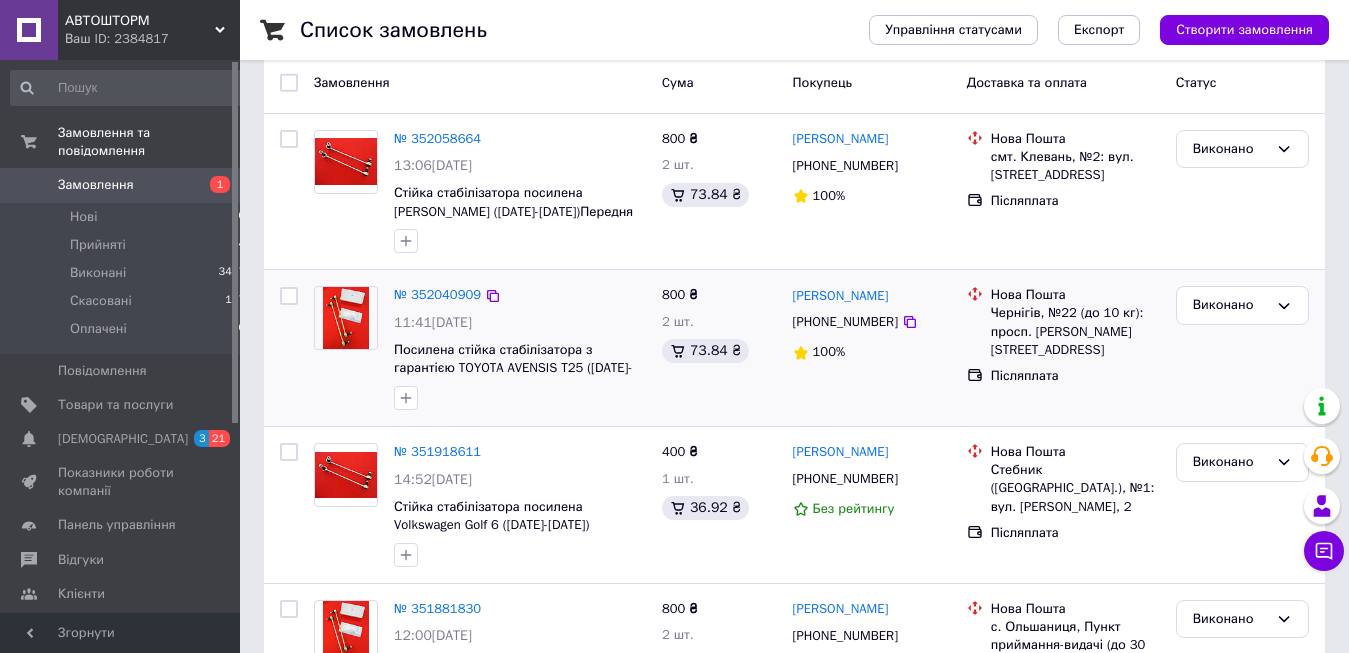 scroll, scrollTop: 0, scrollLeft: 0, axis: both 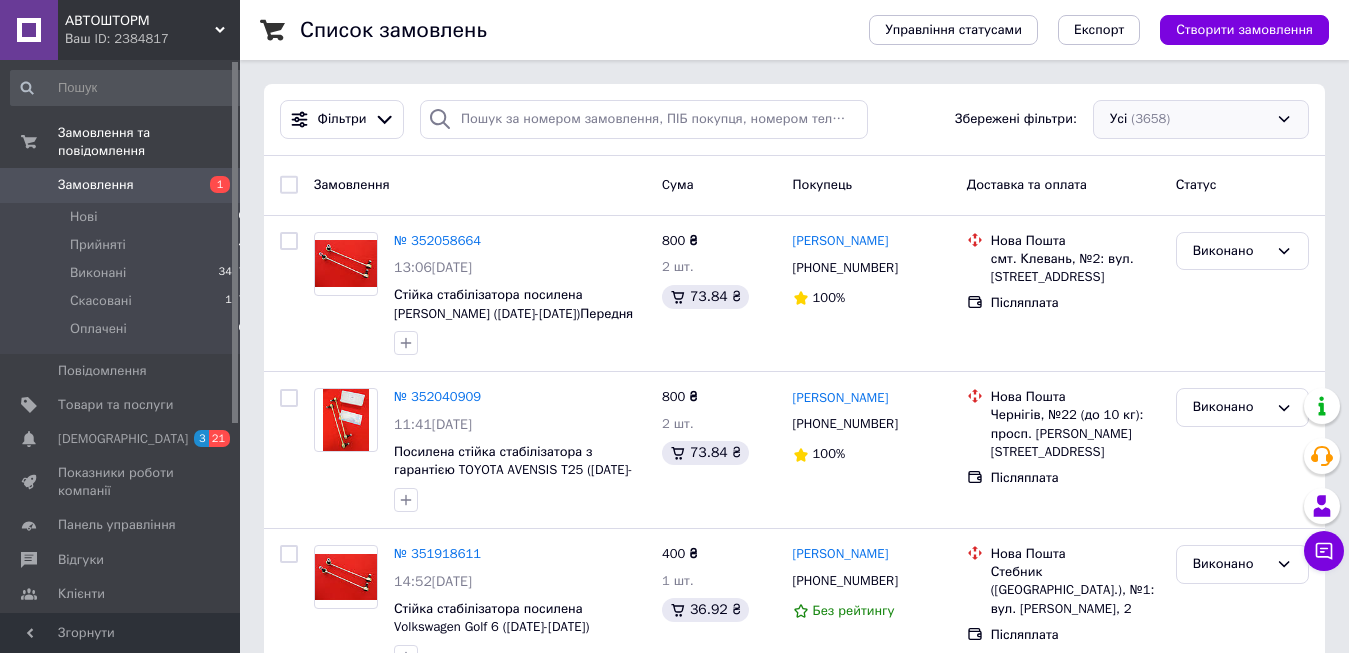 click on "Усі (3658)" at bounding box center (1201, 119) 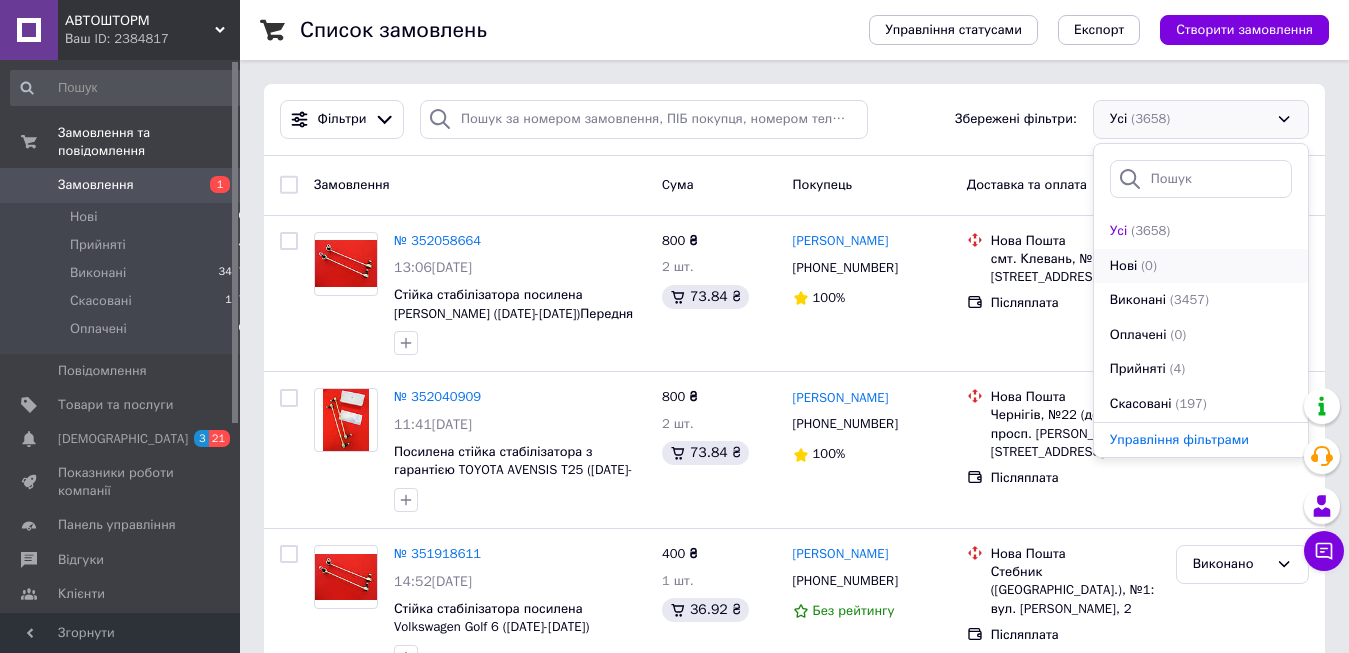click on "Нові" at bounding box center (1123, 266) 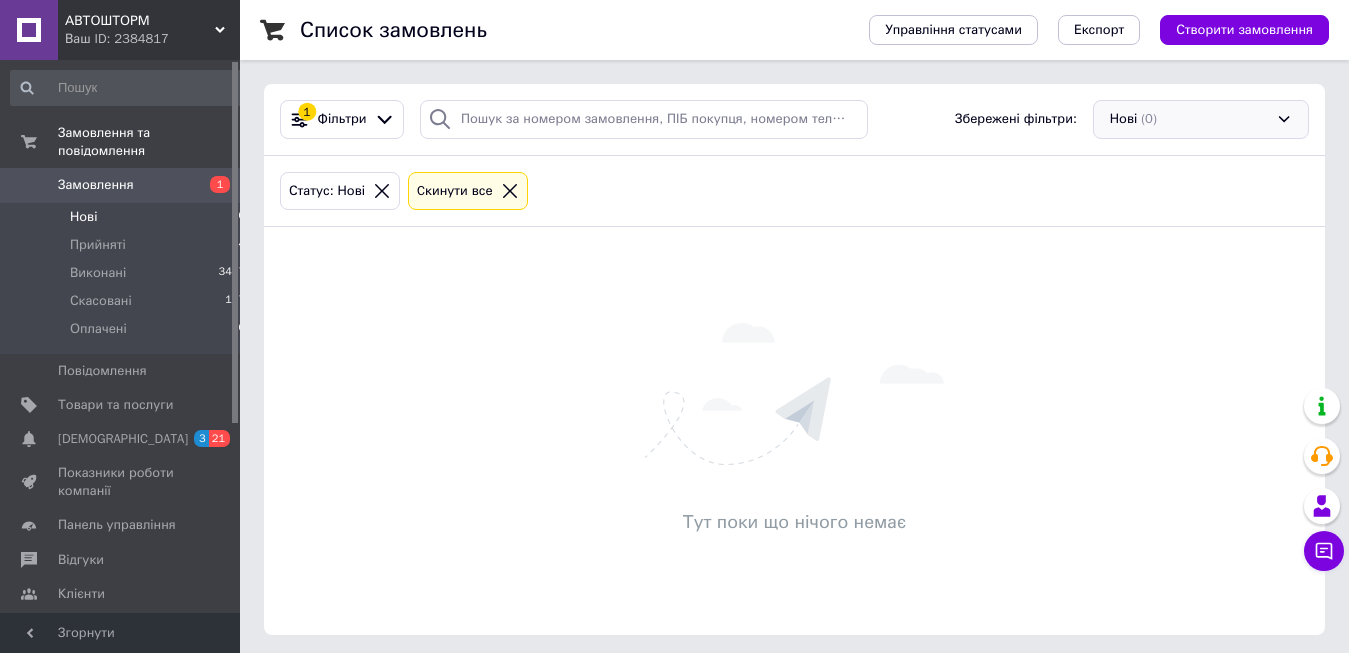 click on "Нові (0)" at bounding box center (1201, 119) 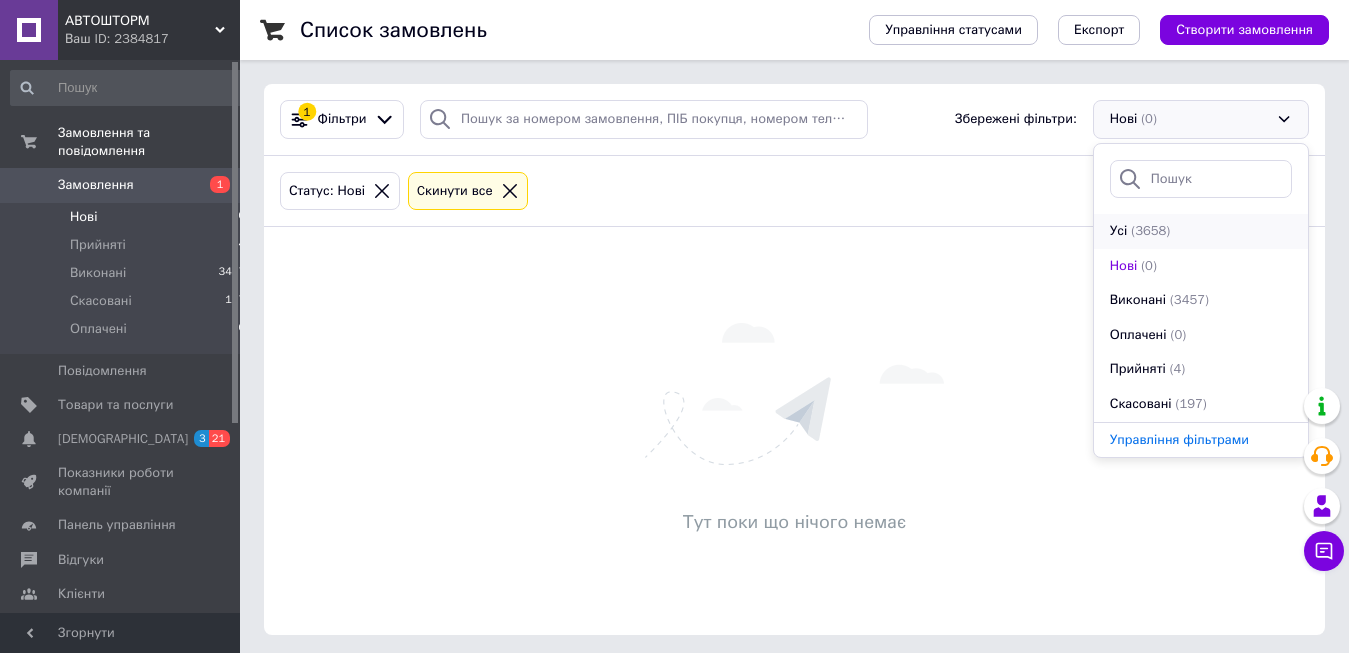 click on "(3658)" at bounding box center [1150, 230] 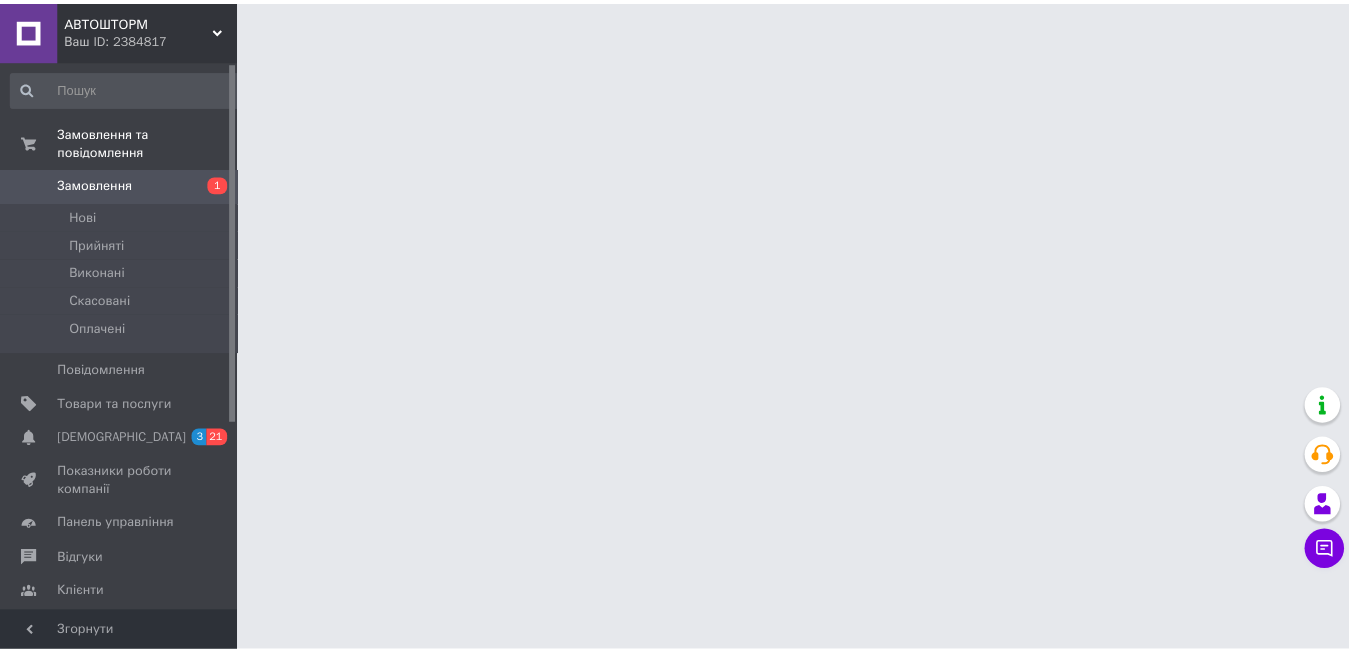 scroll, scrollTop: 0, scrollLeft: 0, axis: both 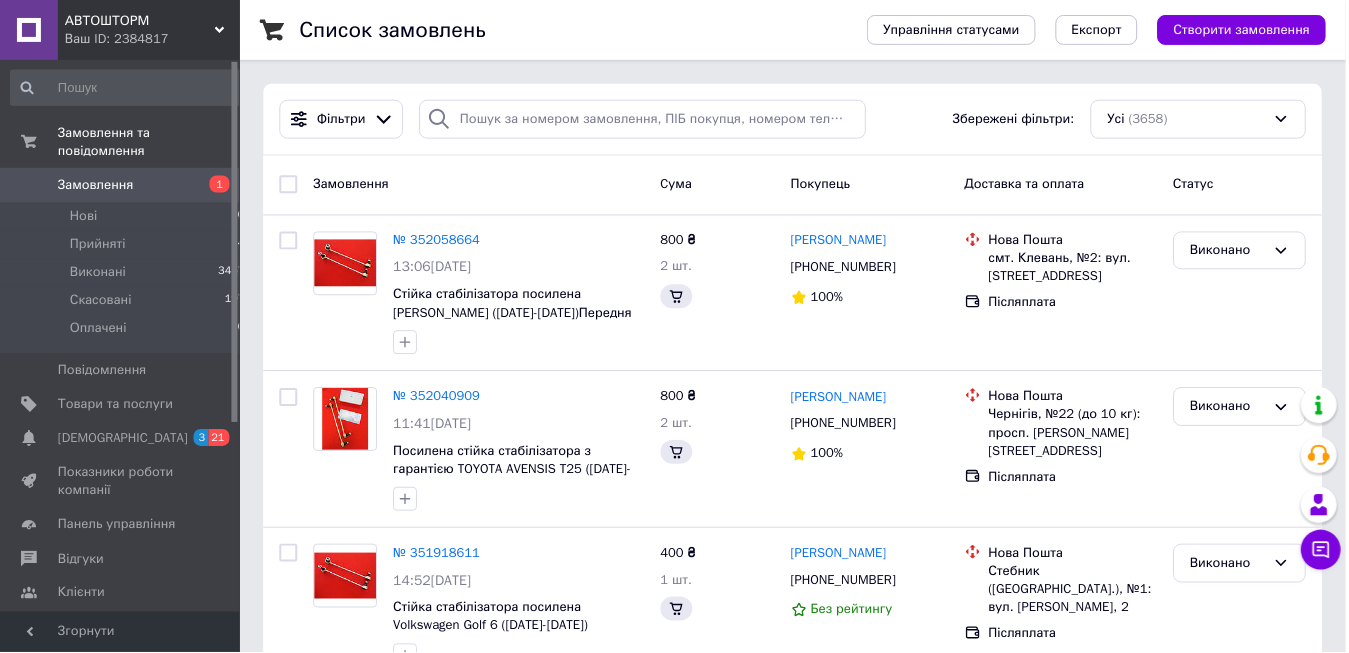 click on "Замовлення" at bounding box center (121, 185) 